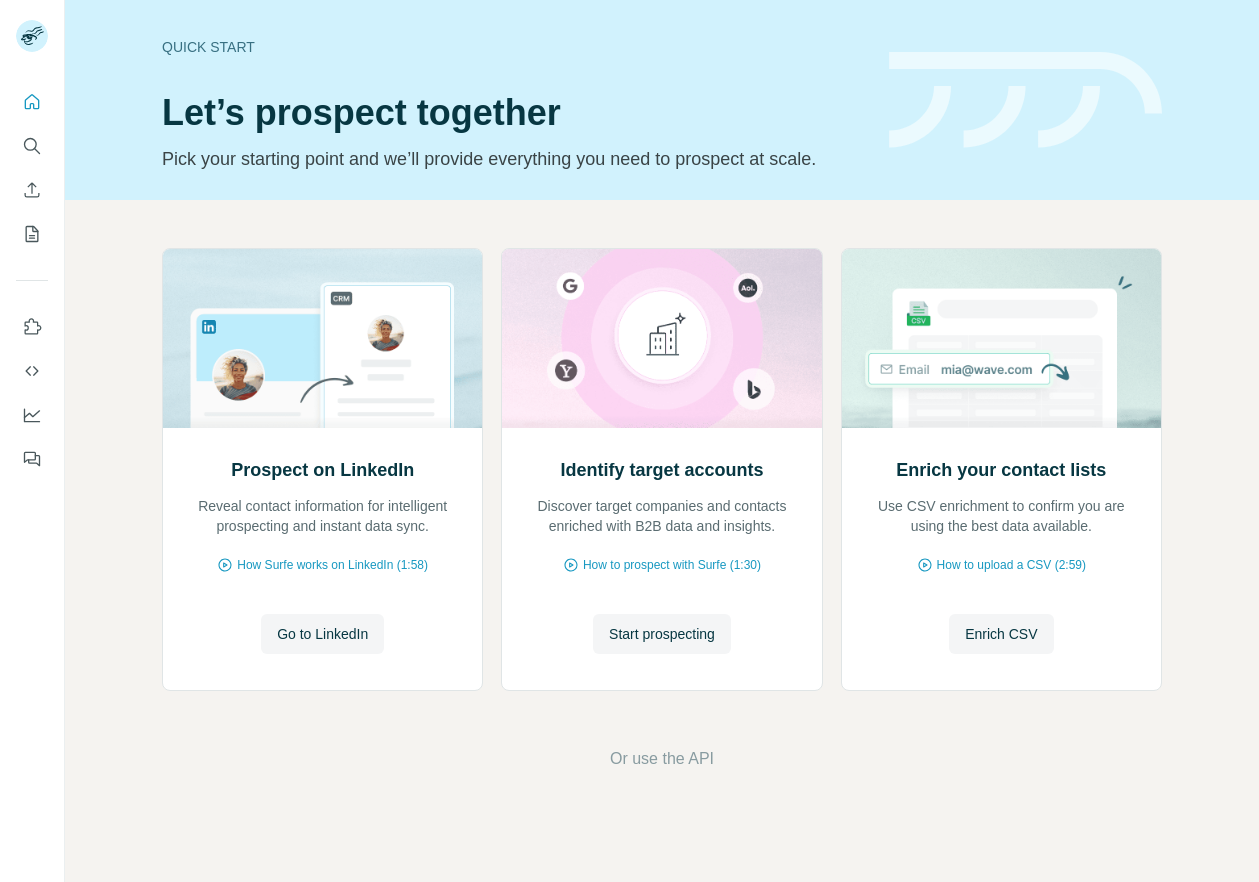 scroll, scrollTop: 0, scrollLeft: 0, axis: both 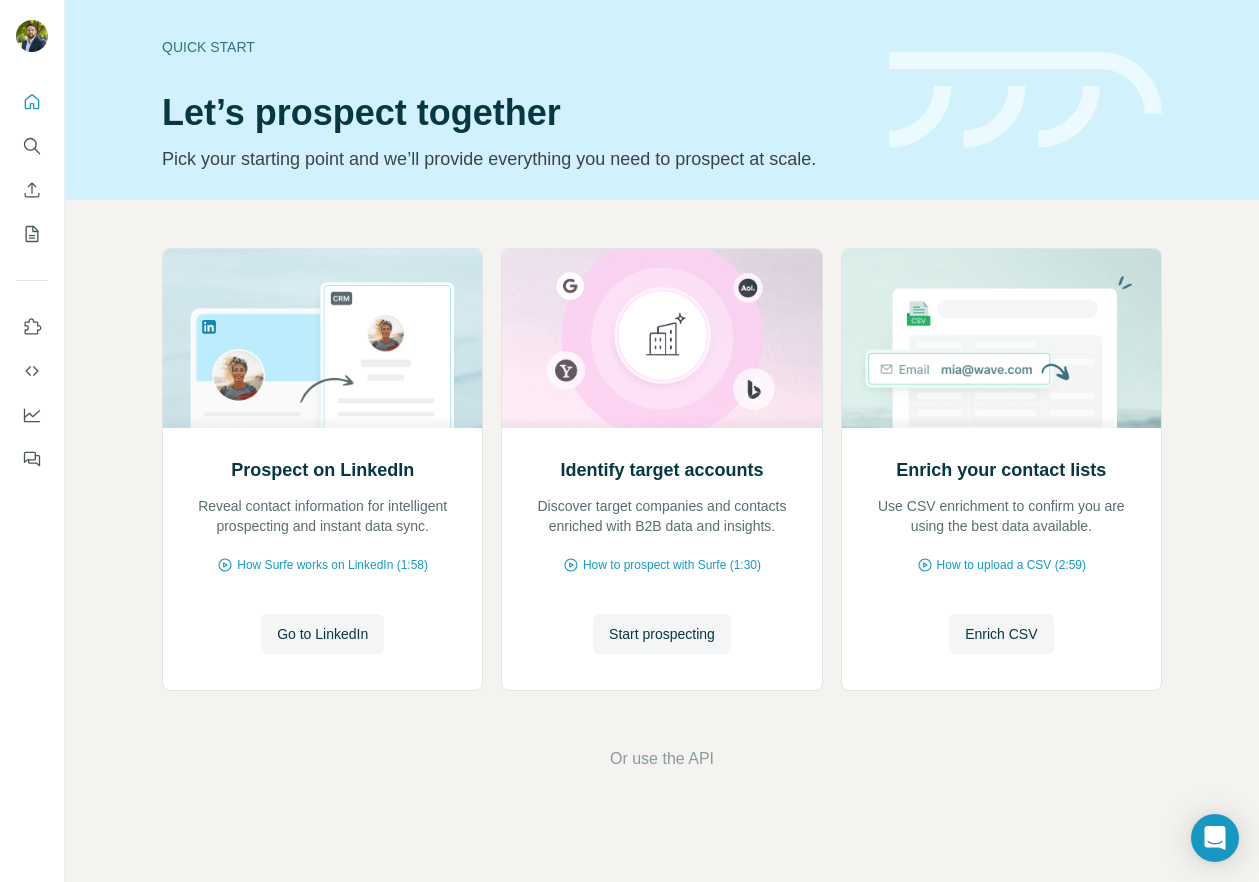 click on "Quick start Let’s prospect together Pick your starting point and we’ll provide everything you need to prospect at scale." at bounding box center (662, 100) 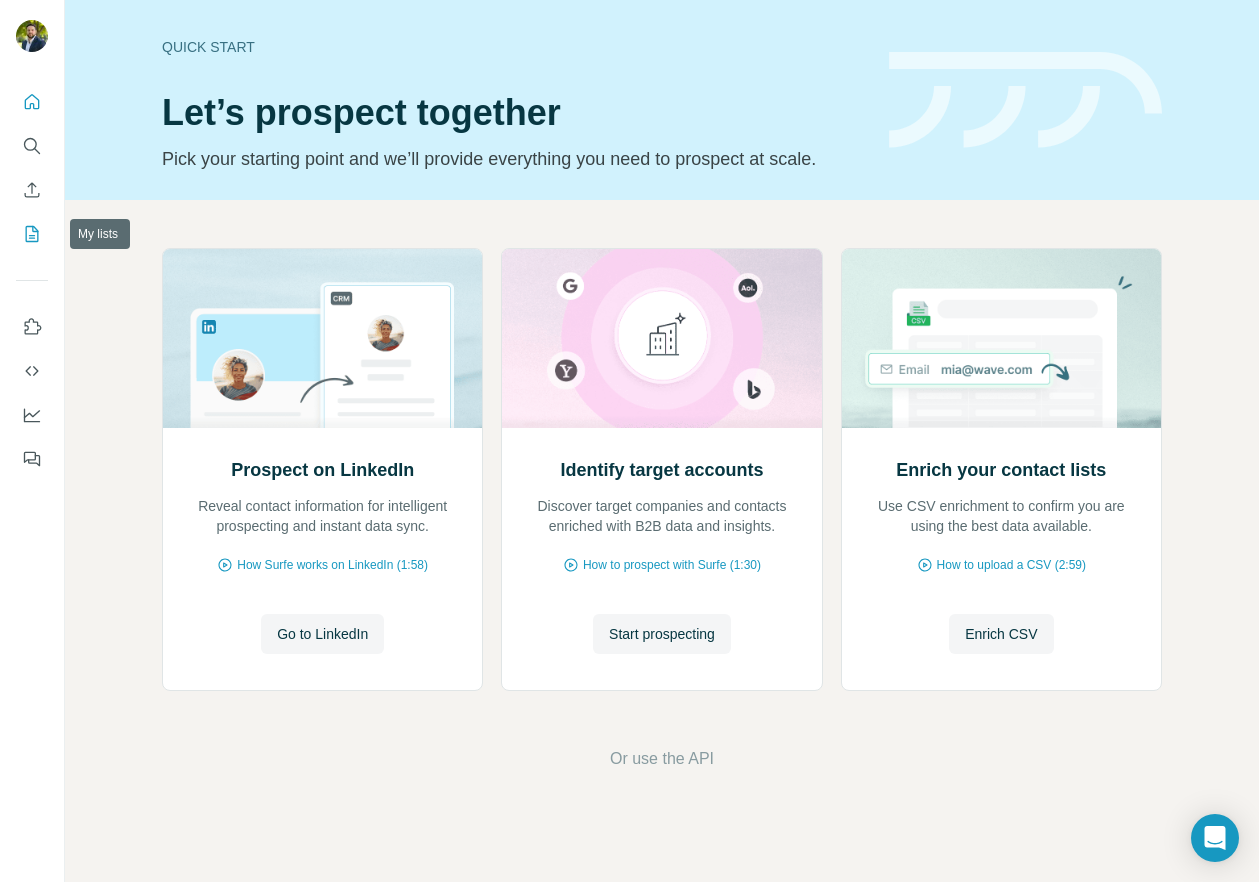 click 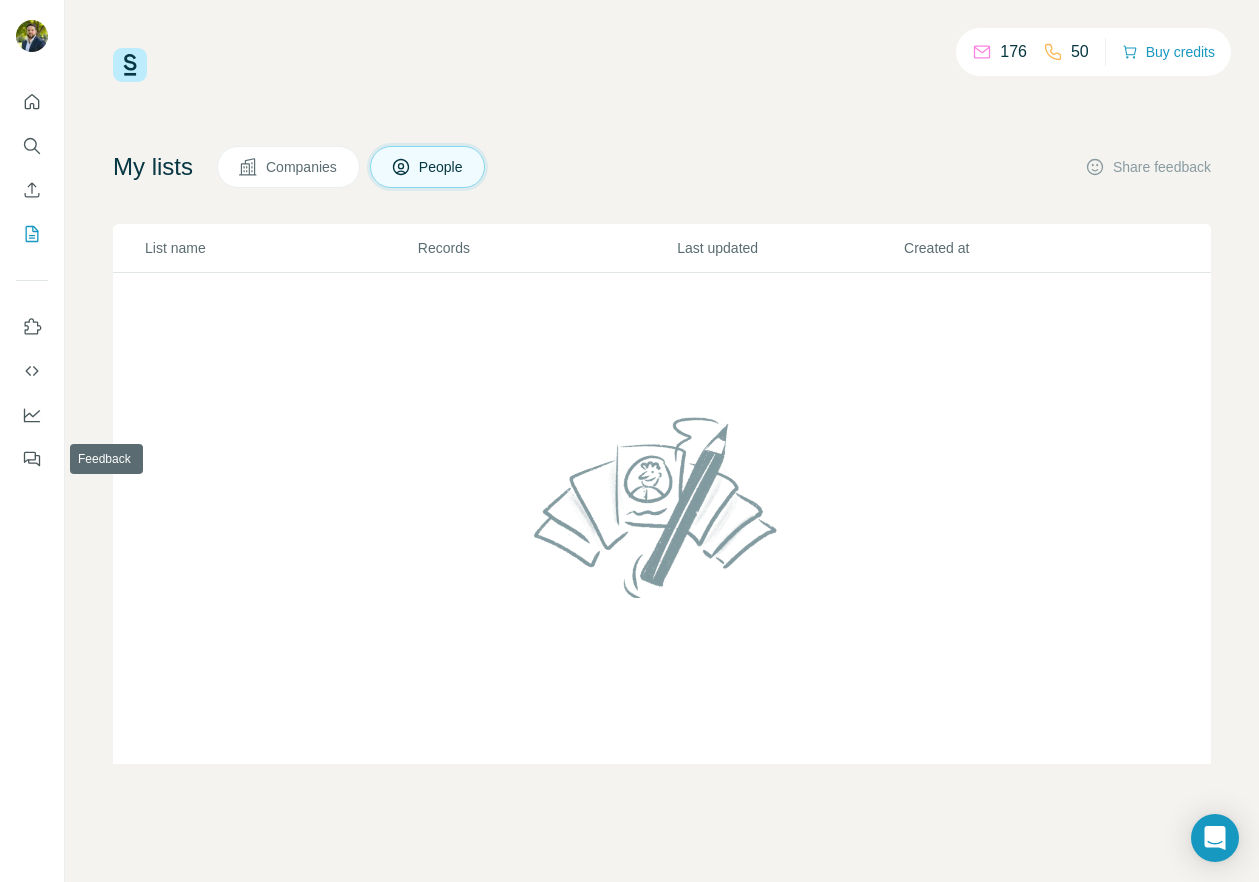 drag, startPoint x: 477, startPoint y: 499, endPoint x: 1329, endPoint y: 552, distance: 853.6469 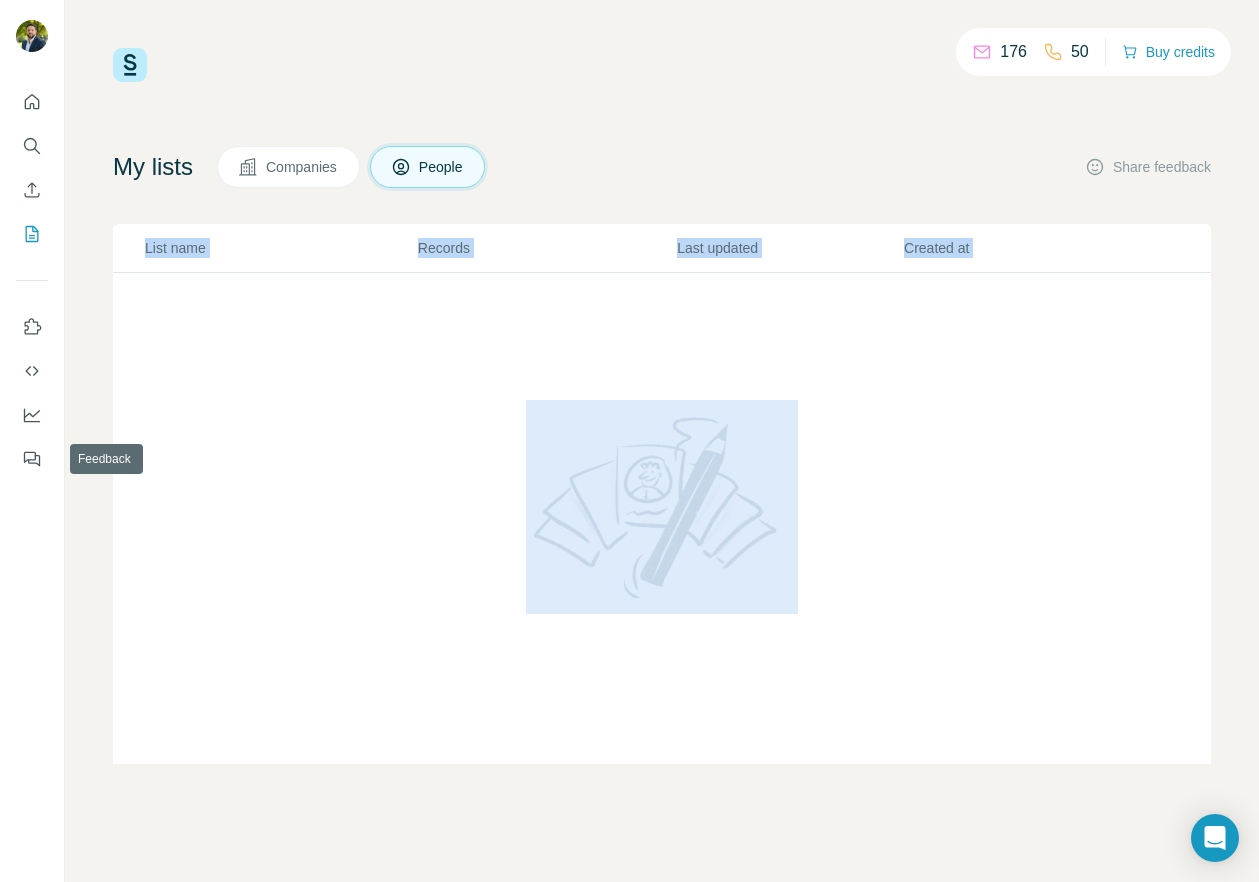 scroll, scrollTop: 0, scrollLeft: 1, axis: horizontal 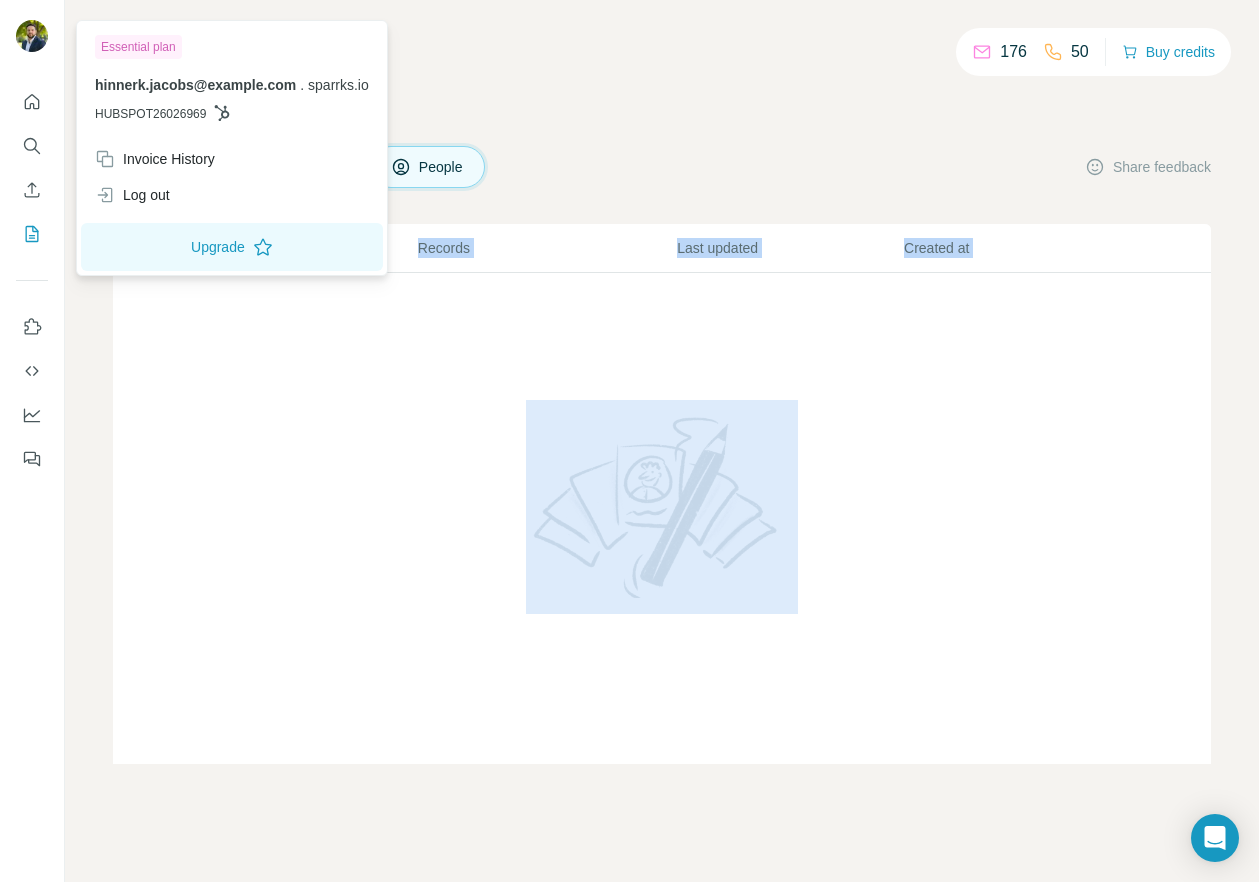 click at bounding box center (32, 36) 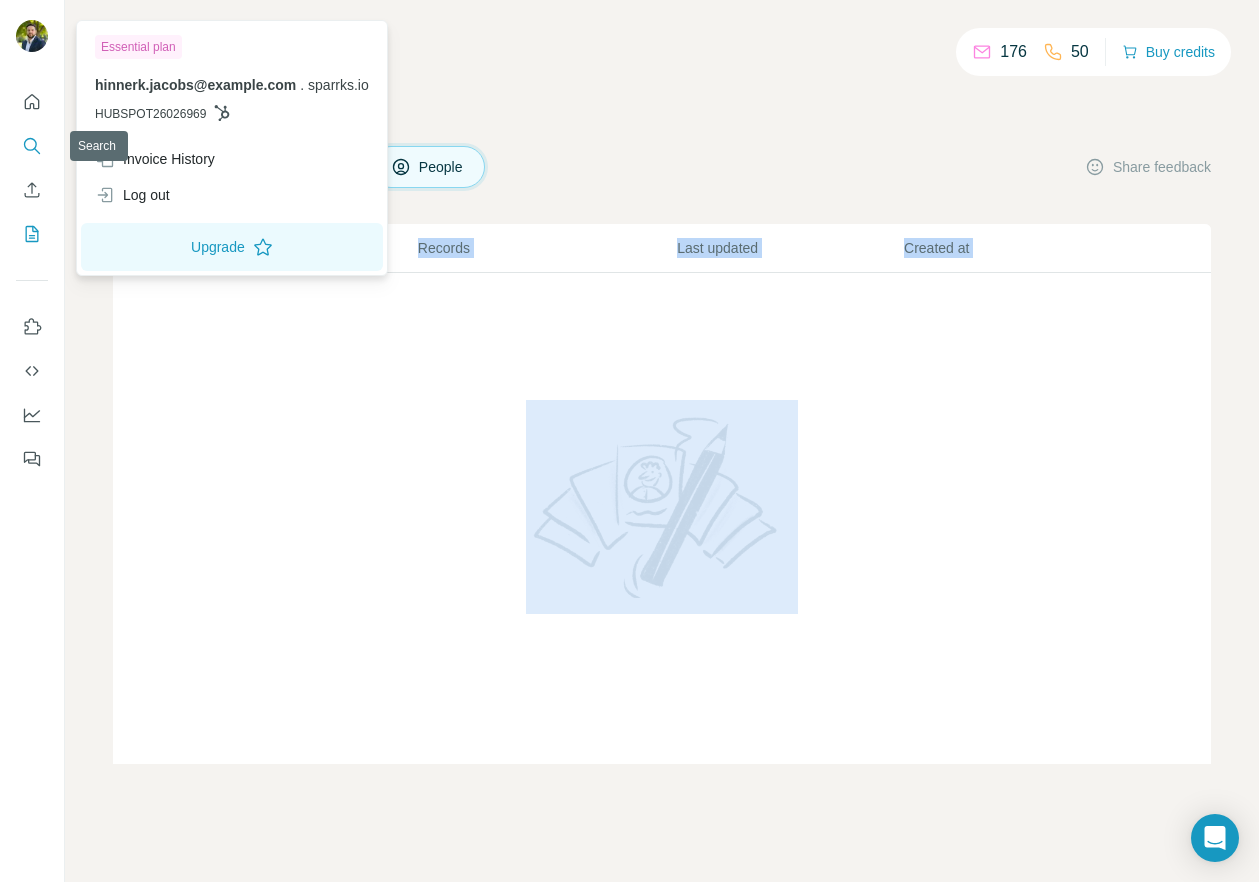 click 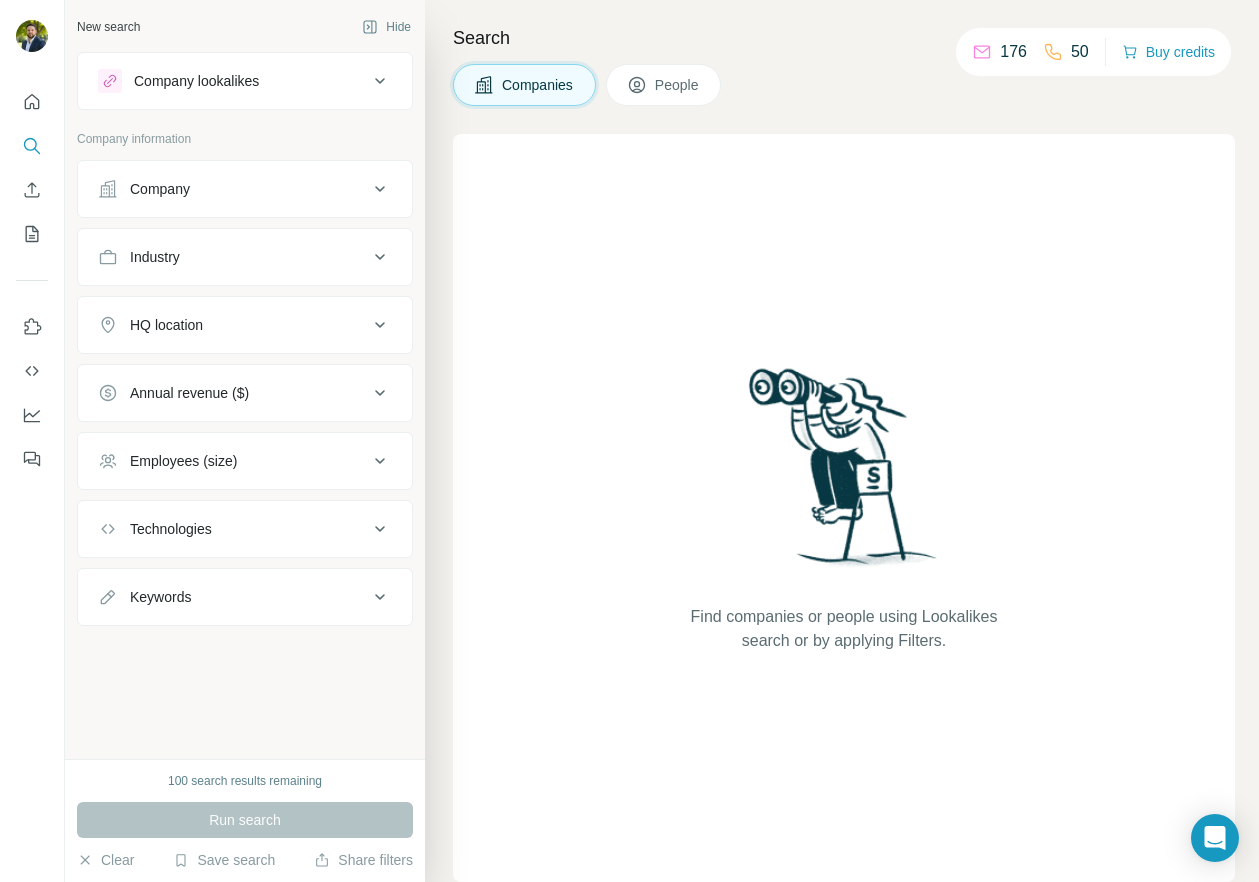 click 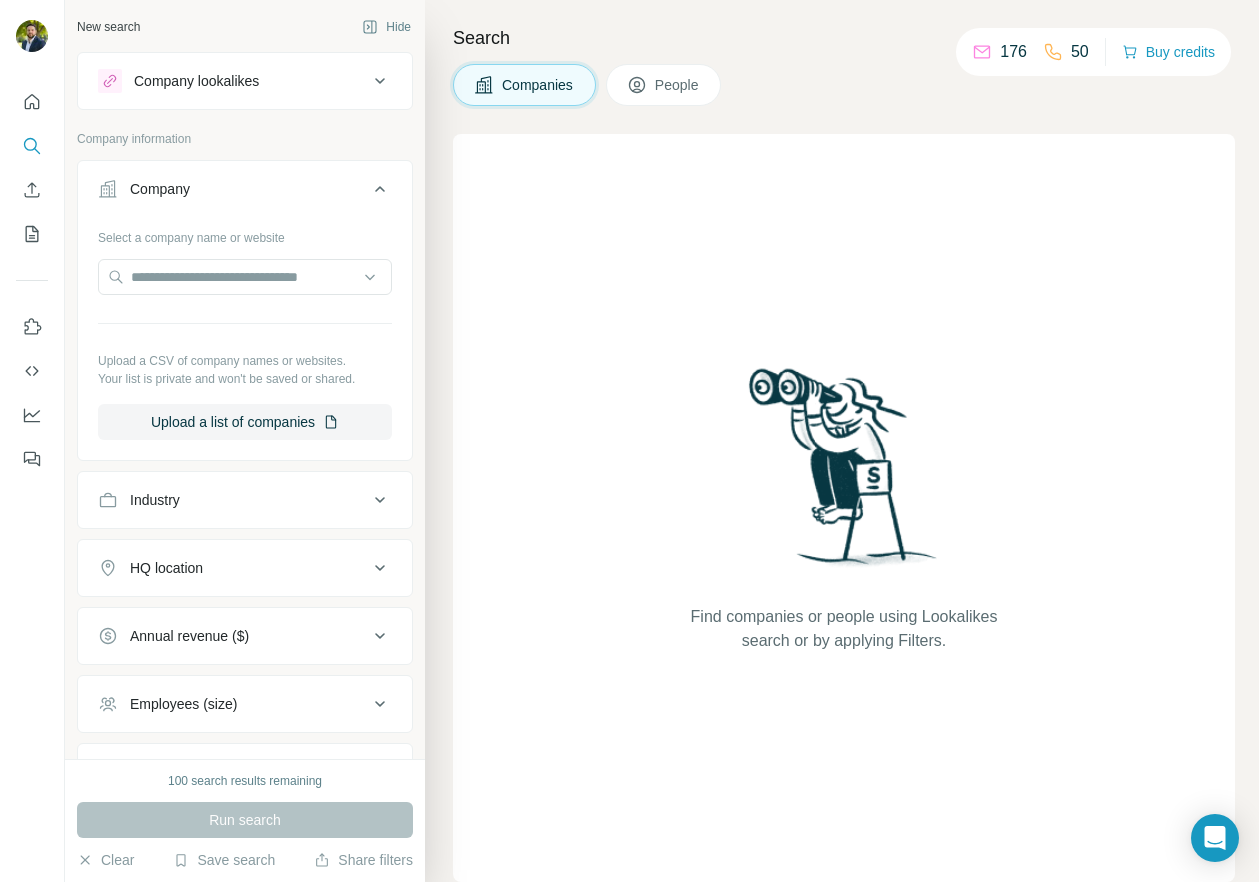 click on "Company" at bounding box center (245, 193) 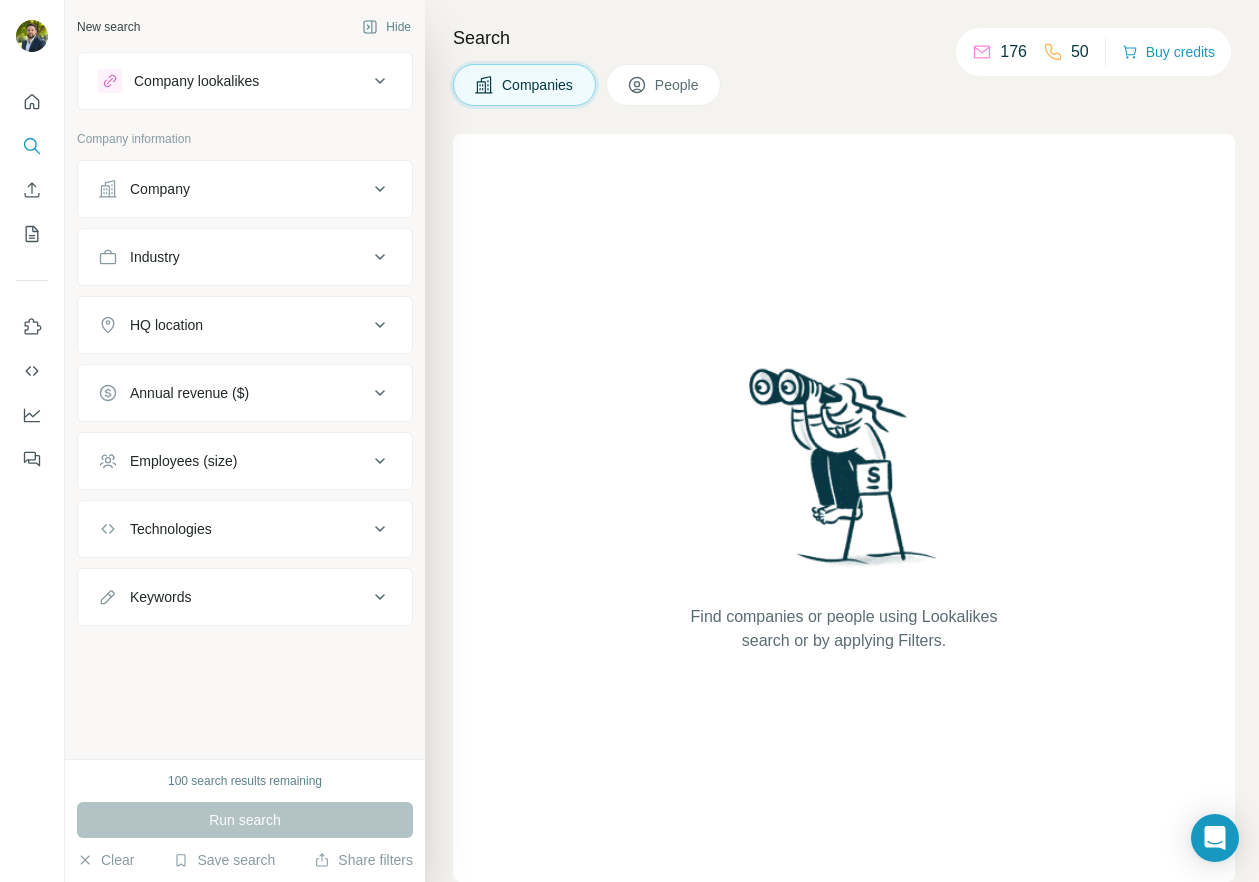 click 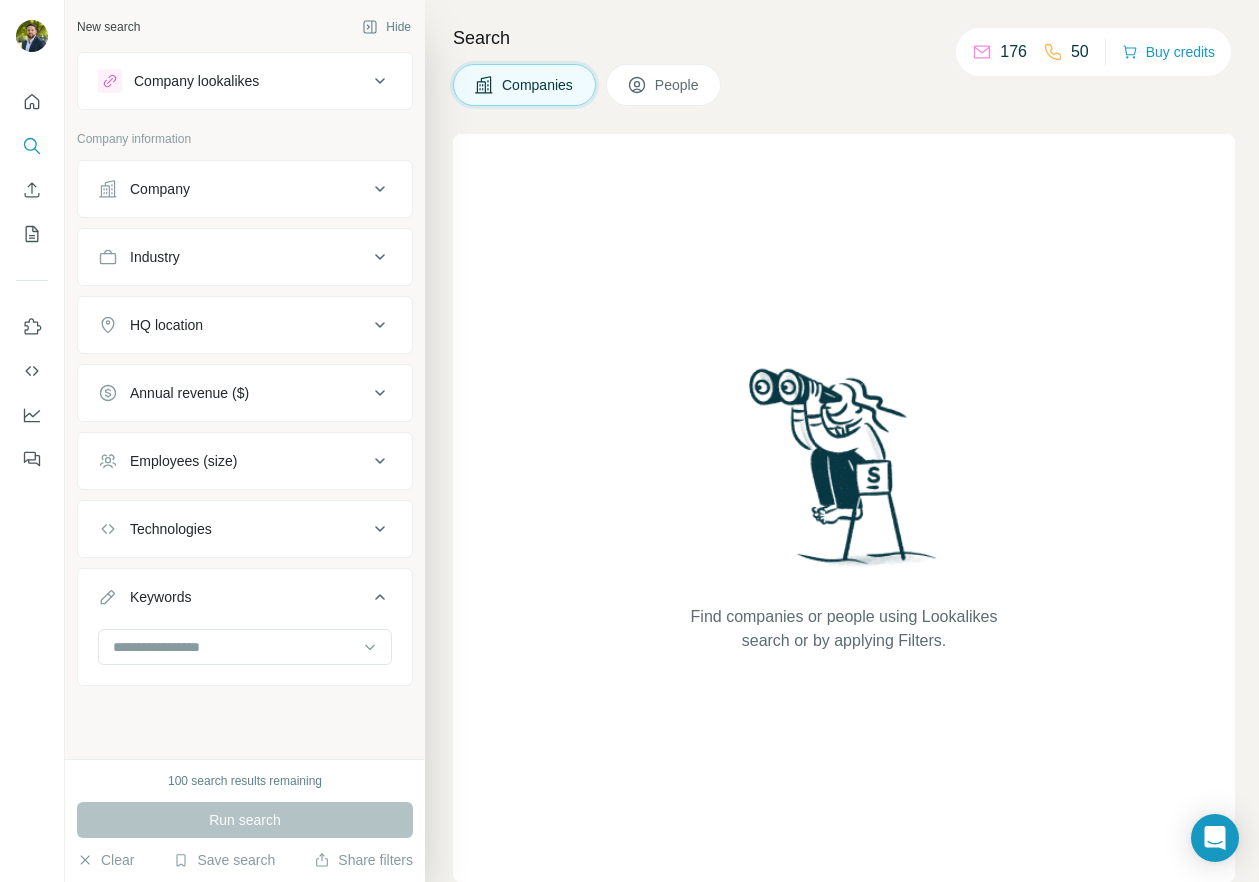 click on "Company Industry HQ location Annual revenue ($) Employees (size) Technologies Keywords" at bounding box center (245, 423) 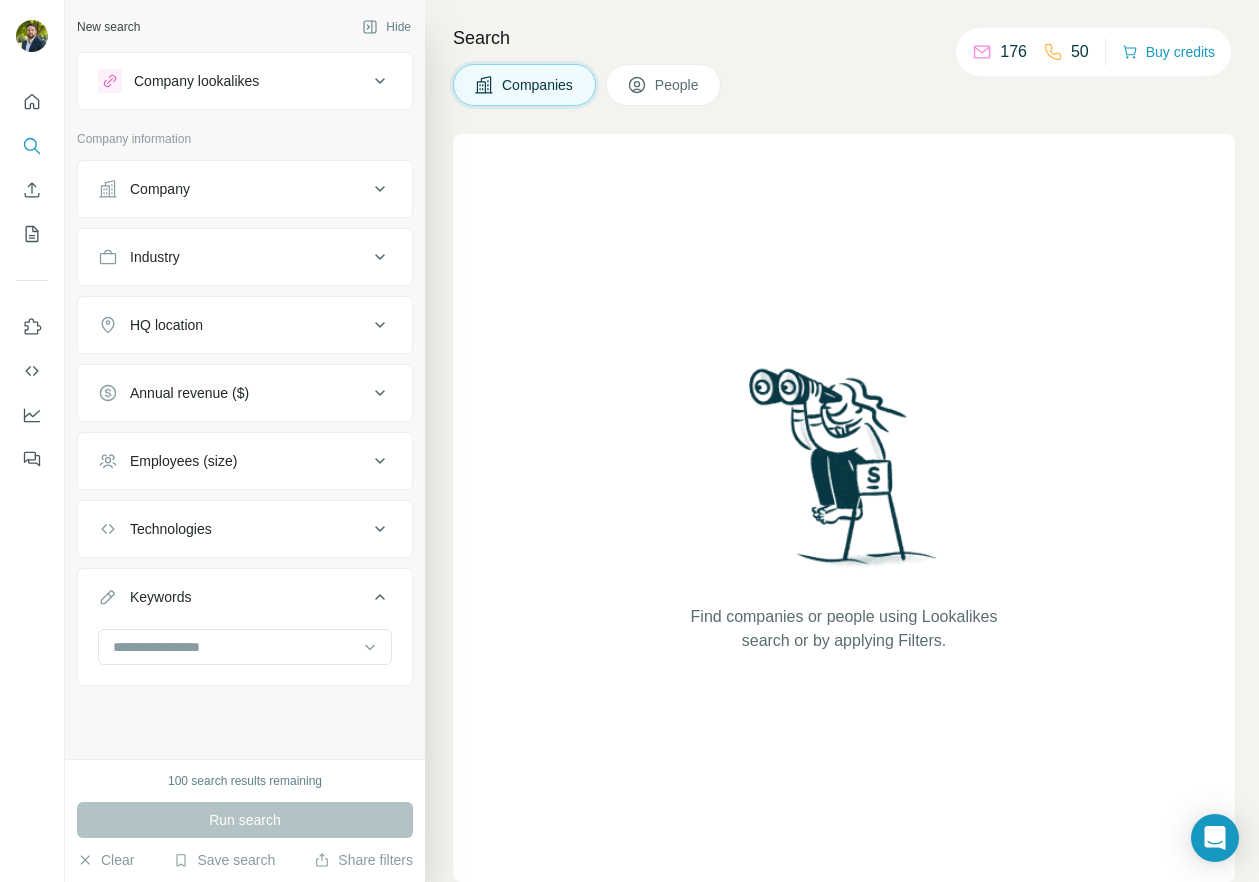 click 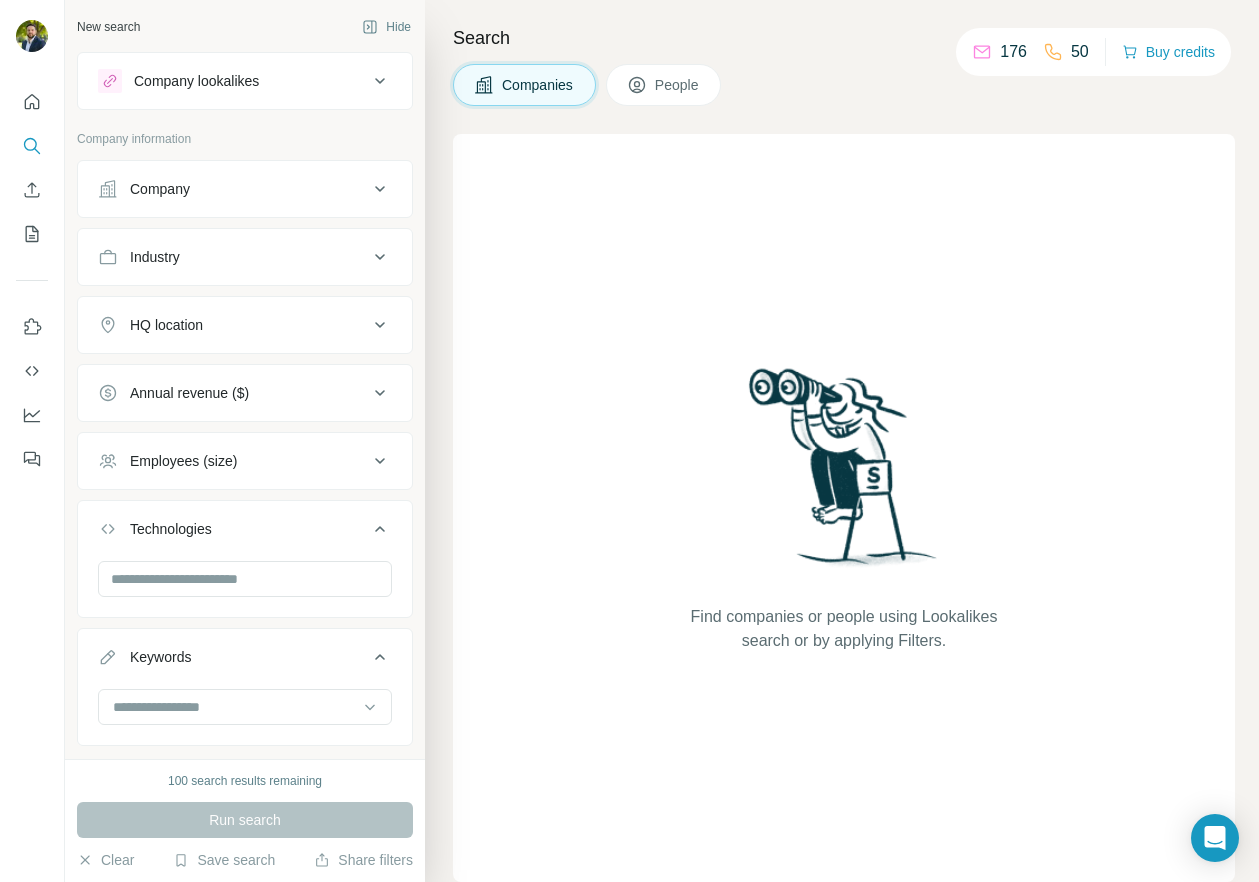 click 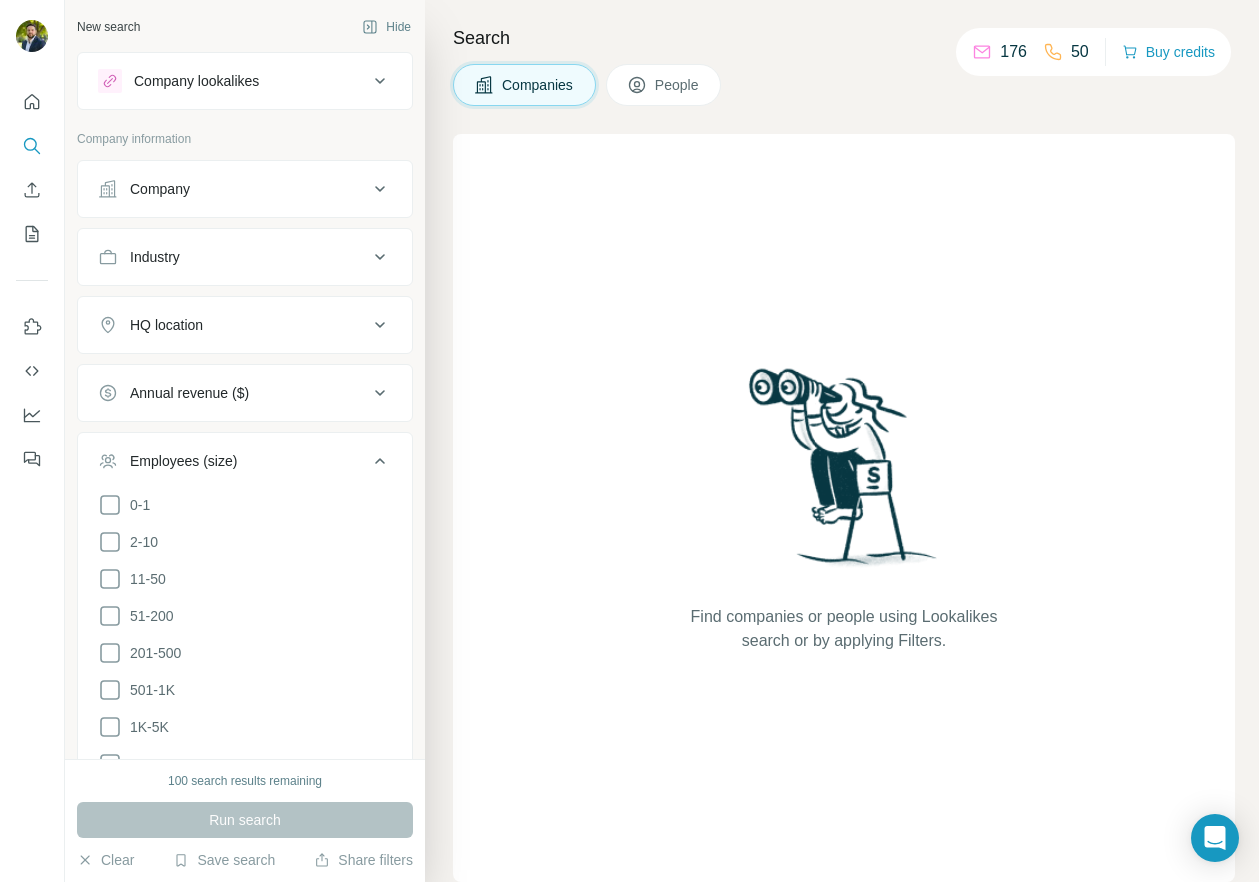 click 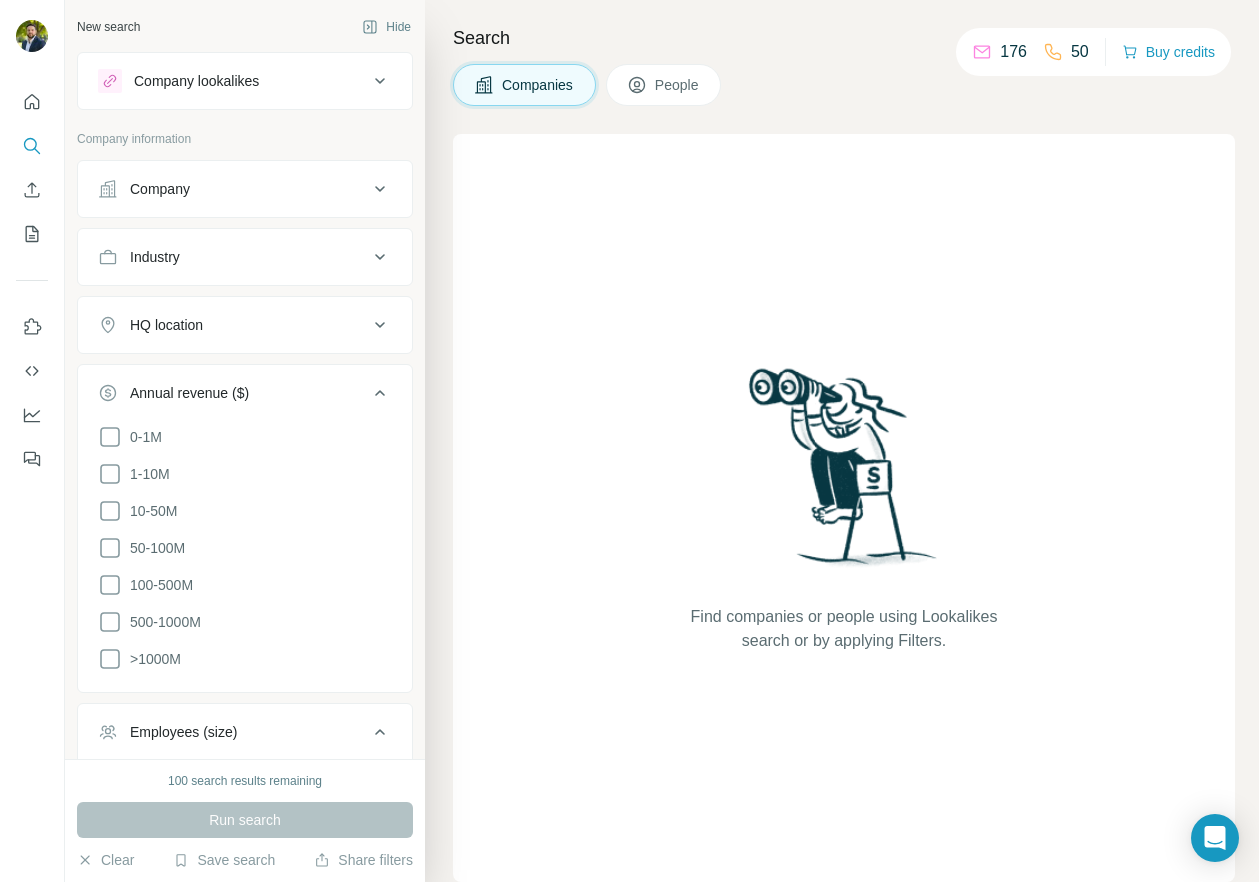 click on "HQ location" at bounding box center [245, 325] 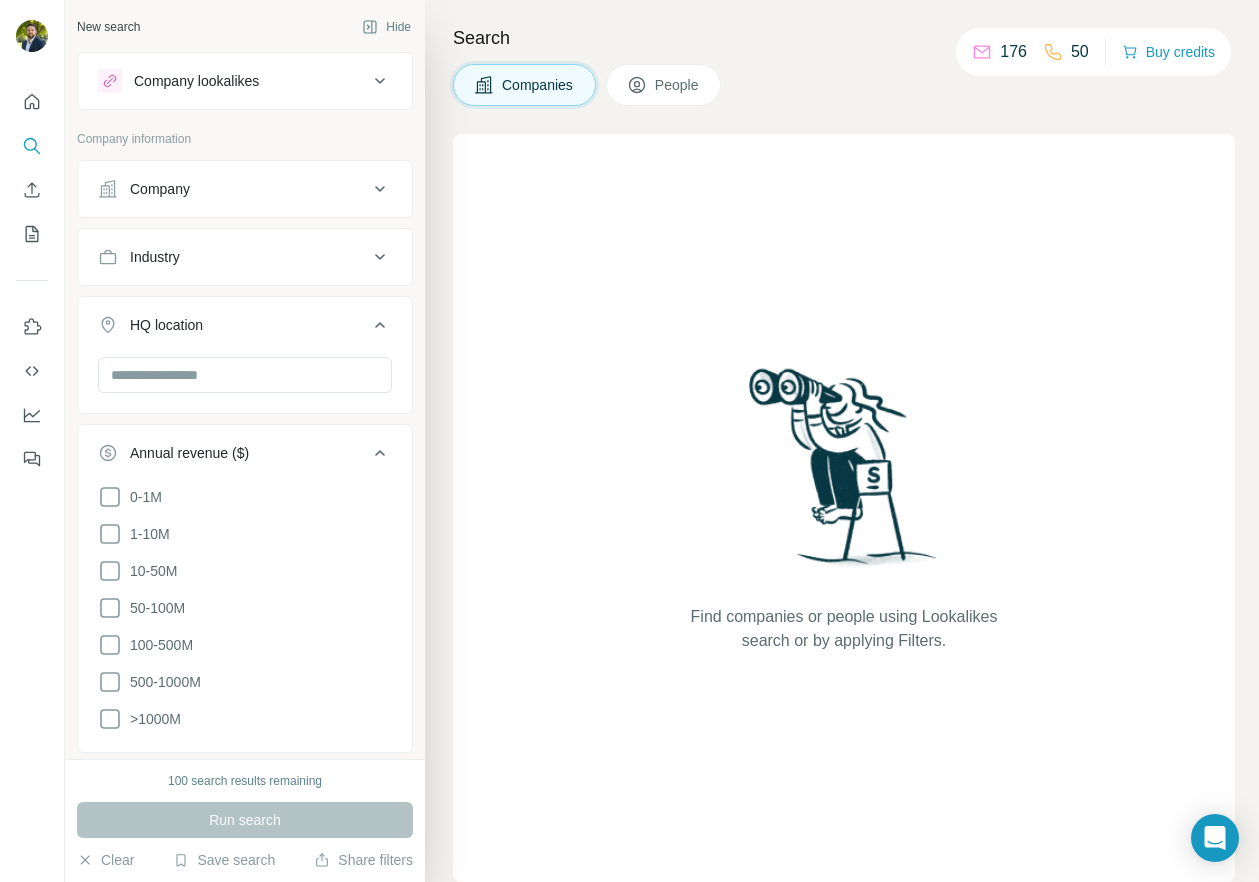 click 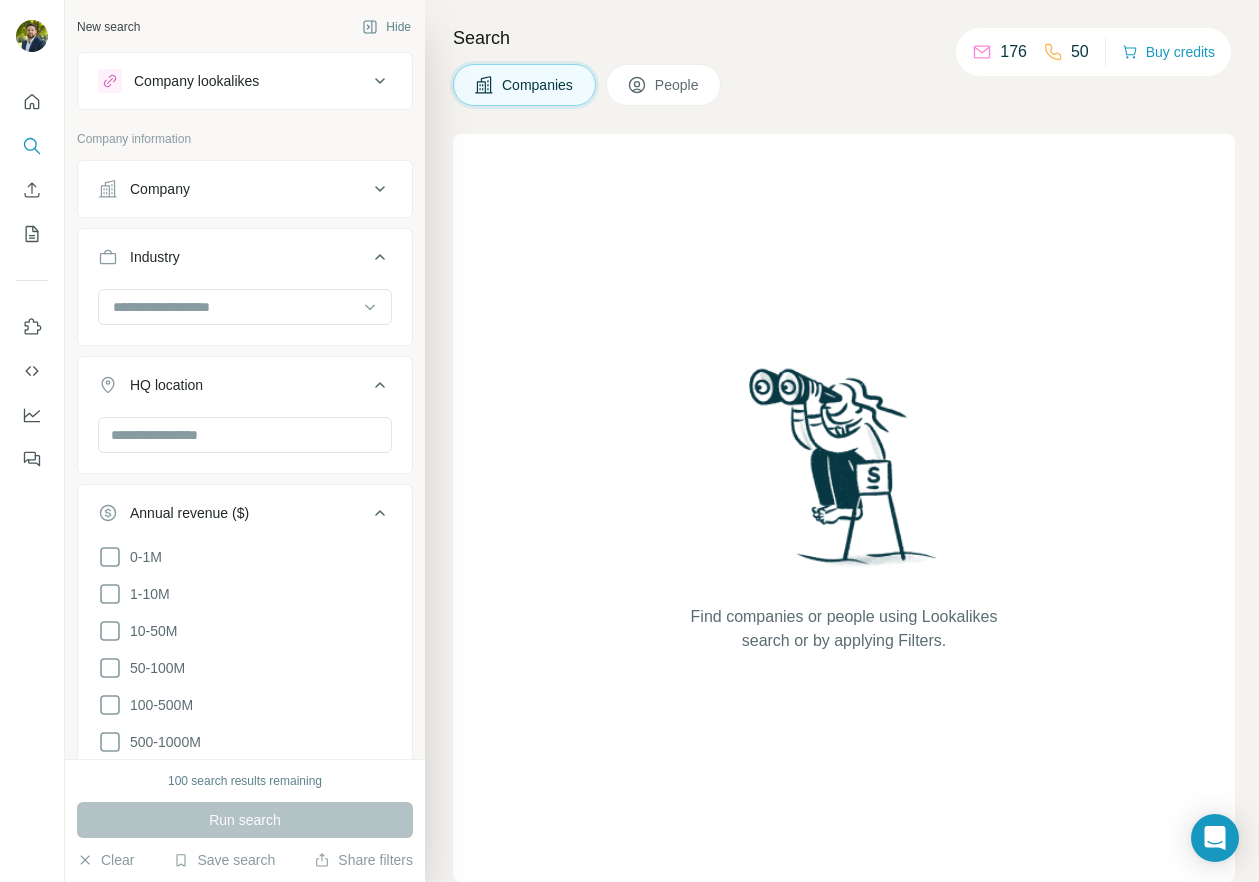 click on "Company" at bounding box center [245, 189] 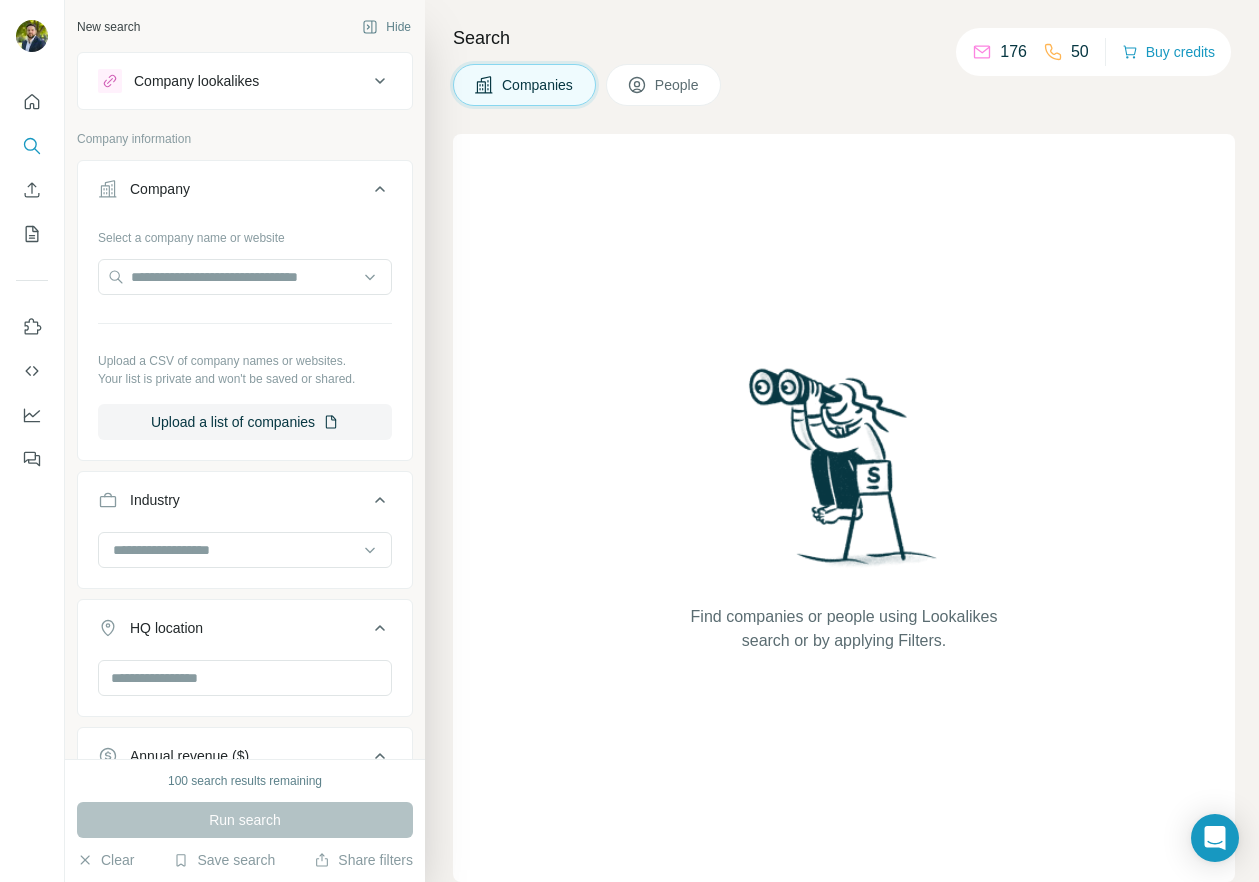 click 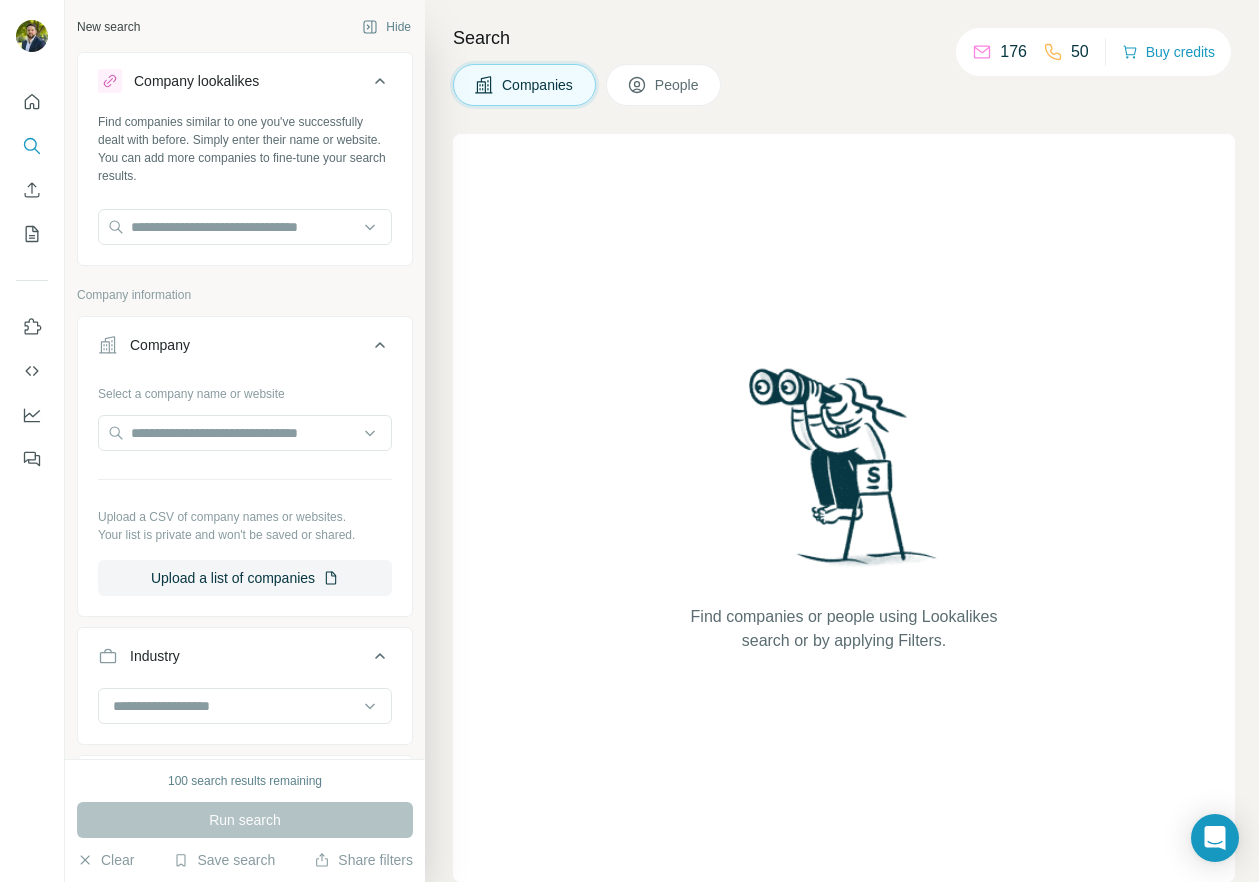 click on "People" at bounding box center [678, 85] 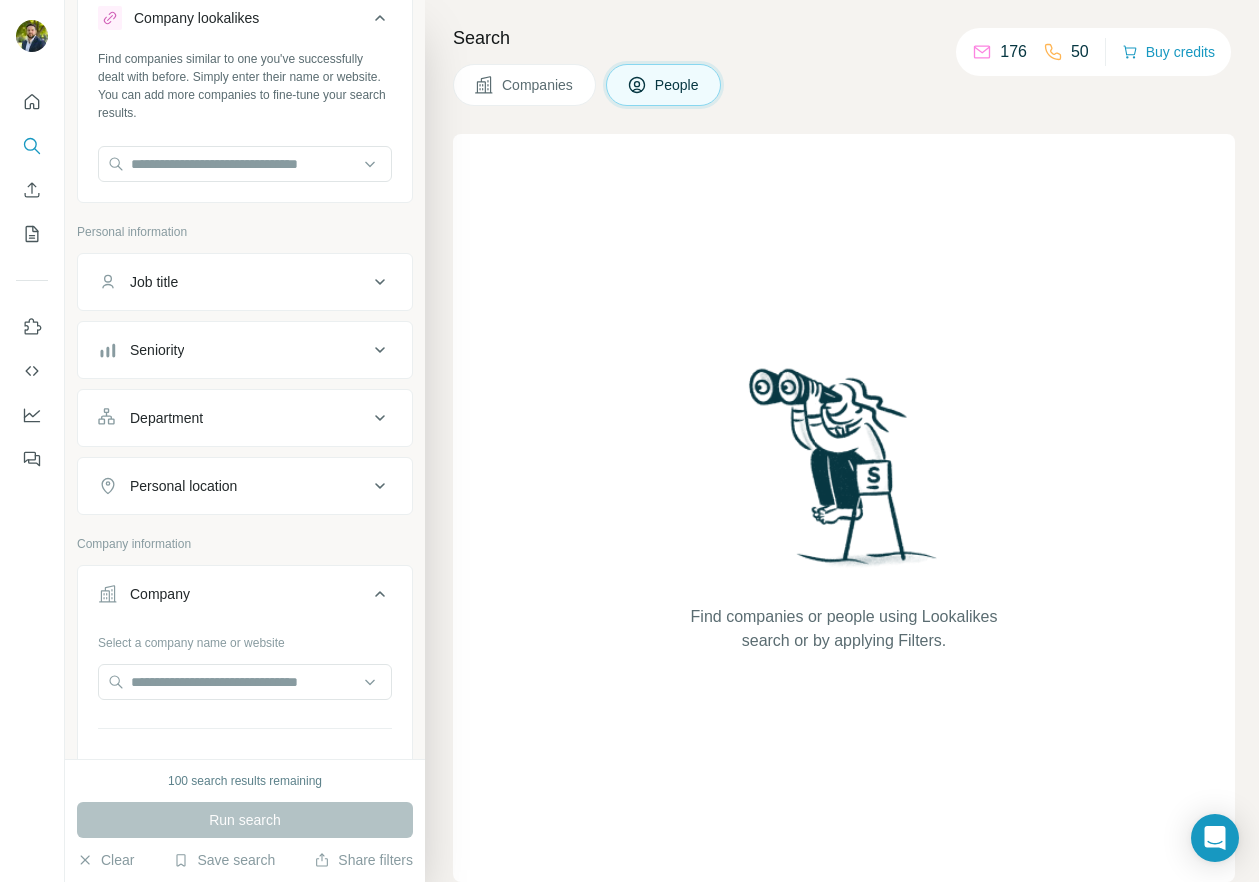 scroll, scrollTop: 0, scrollLeft: 0, axis: both 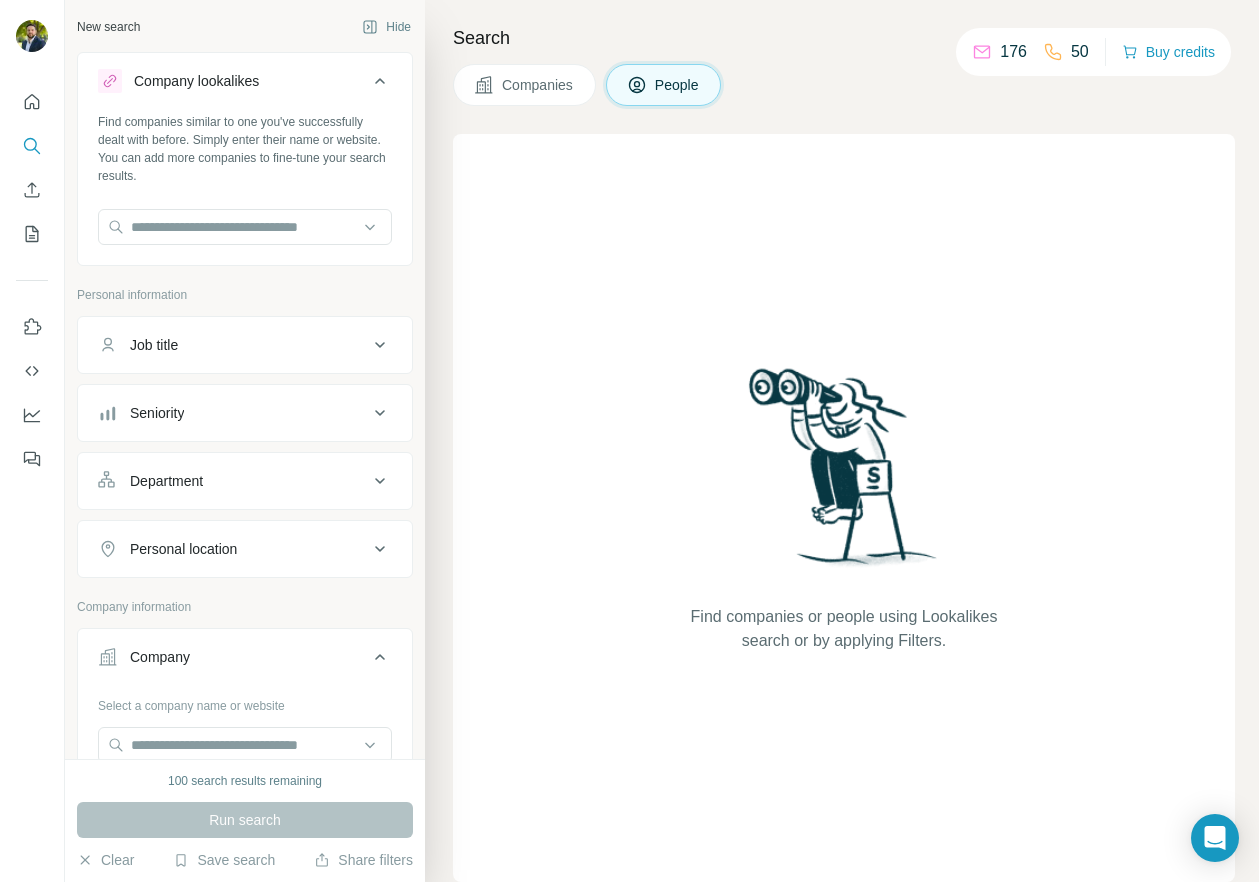 click on "New search" at bounding box center [108, 27] 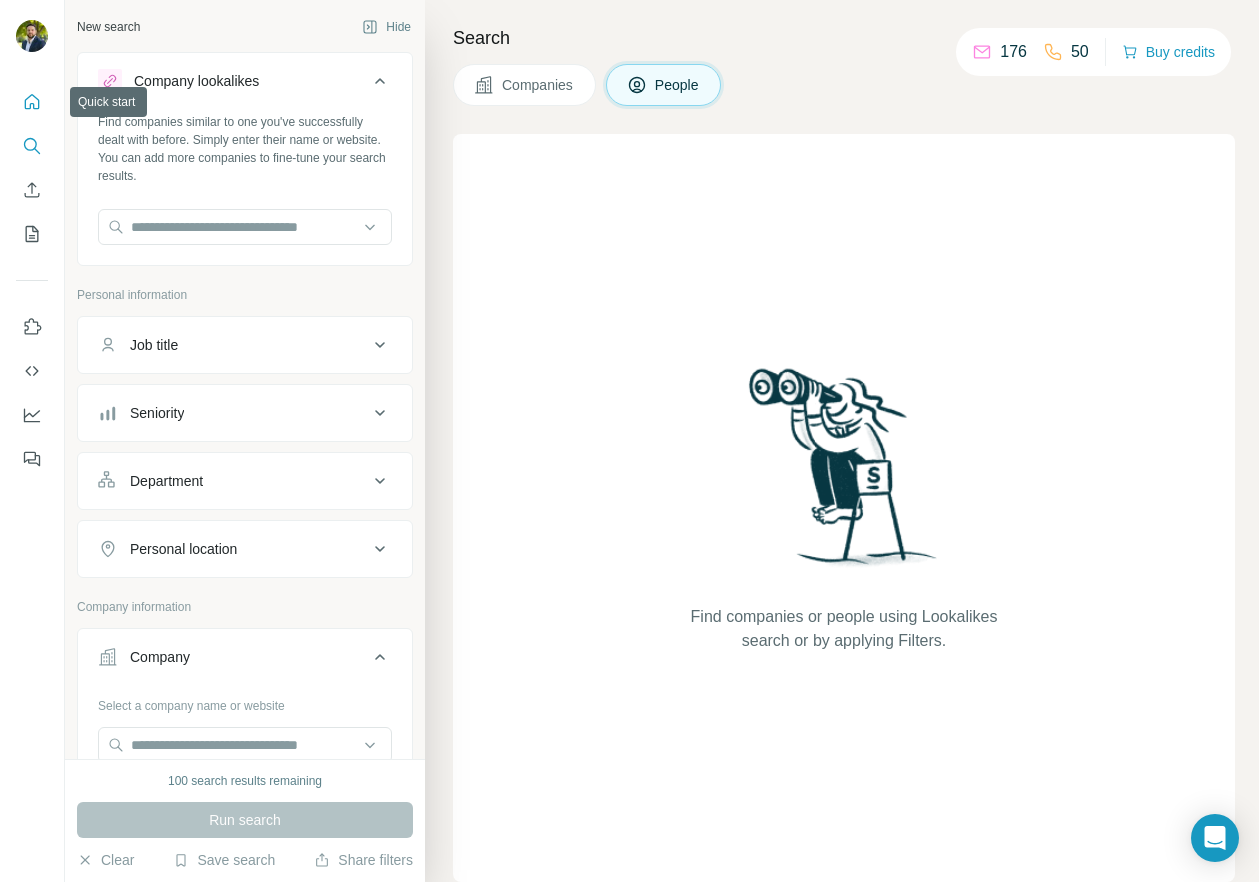 click 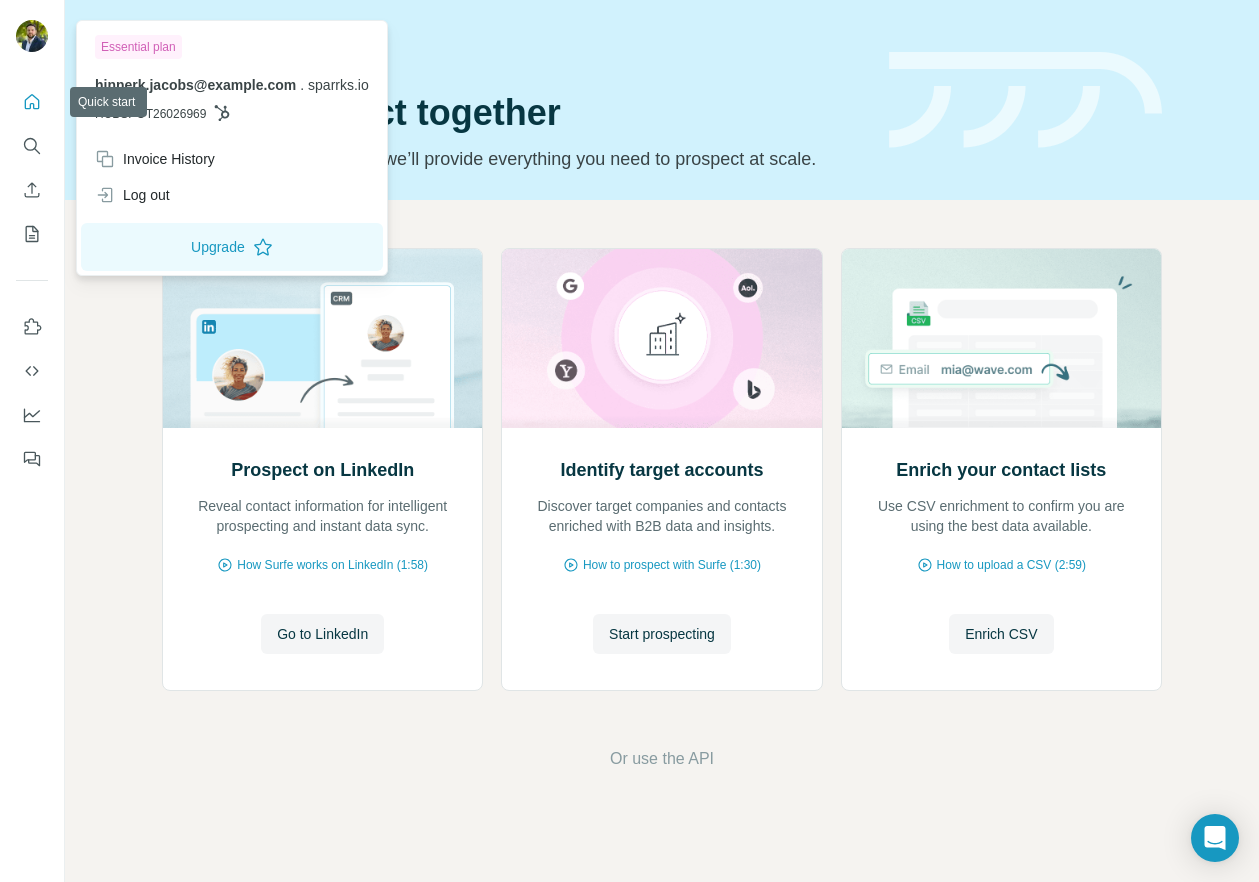 click at bounding box center [32, 36] 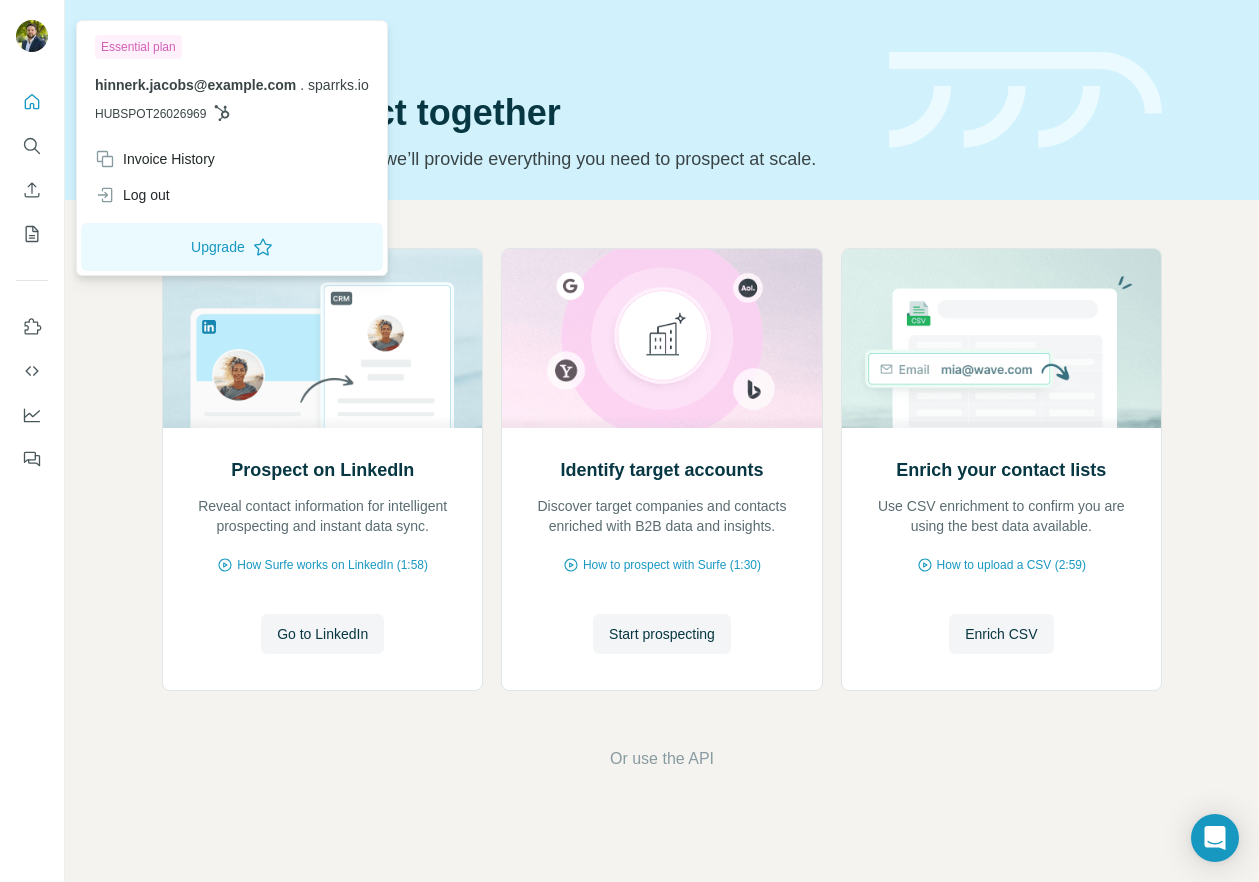 click on "[USERNAME]@[DOMAIN]" at bounding box center [195, 85] 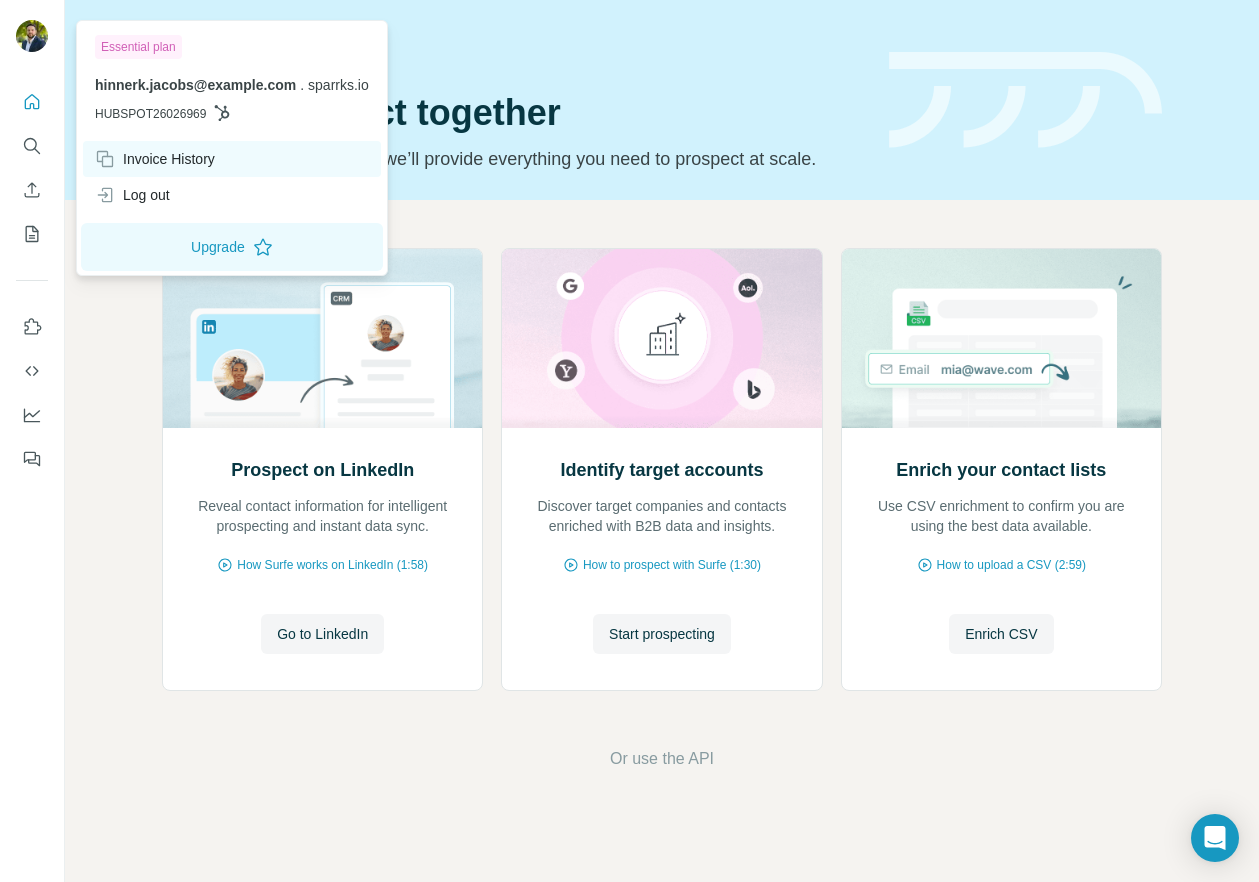 click on "Invoice History" at bounding box center [155, 159] 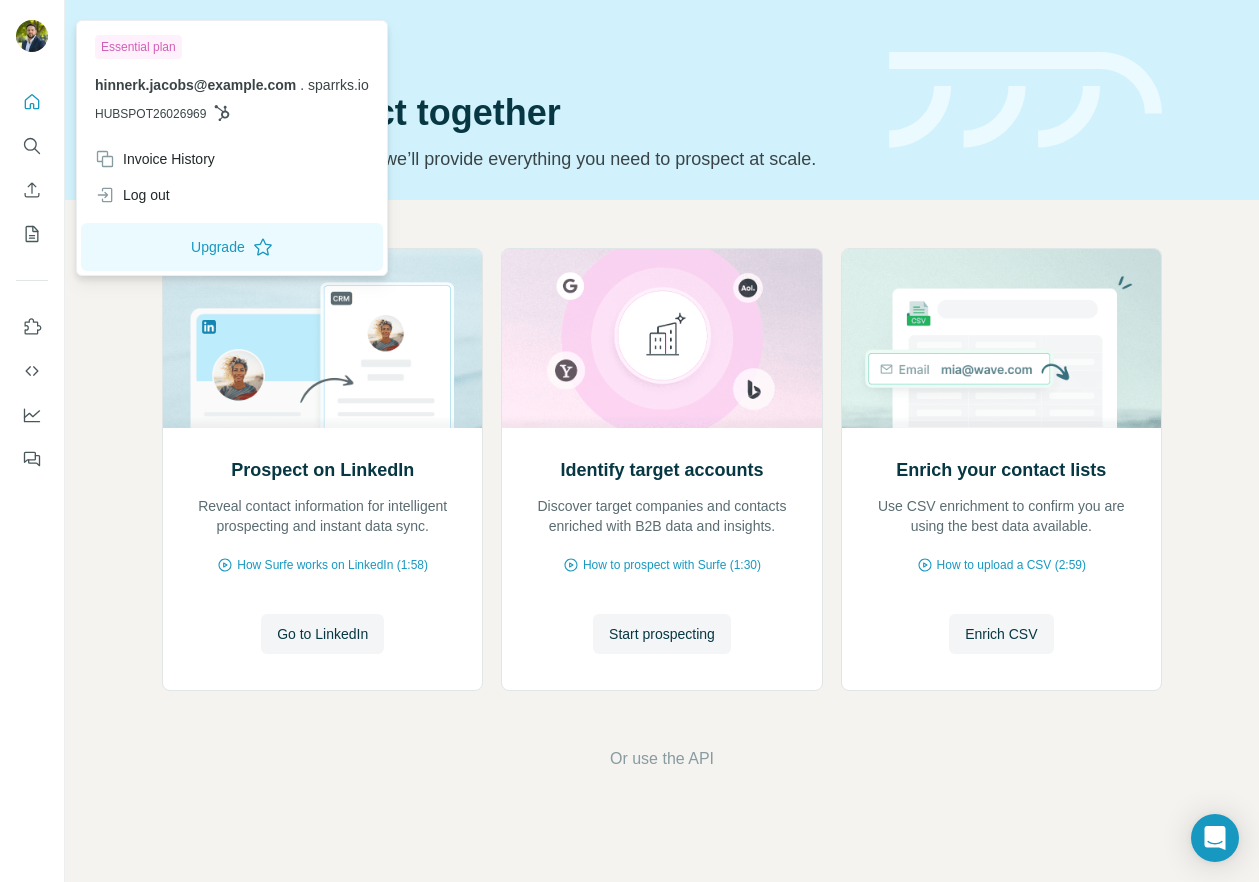 click on "Quick start Let’s prospect together Pick your starting point and we’ll provide everything you need to prospect at scale." at bounding box center (513, 100) 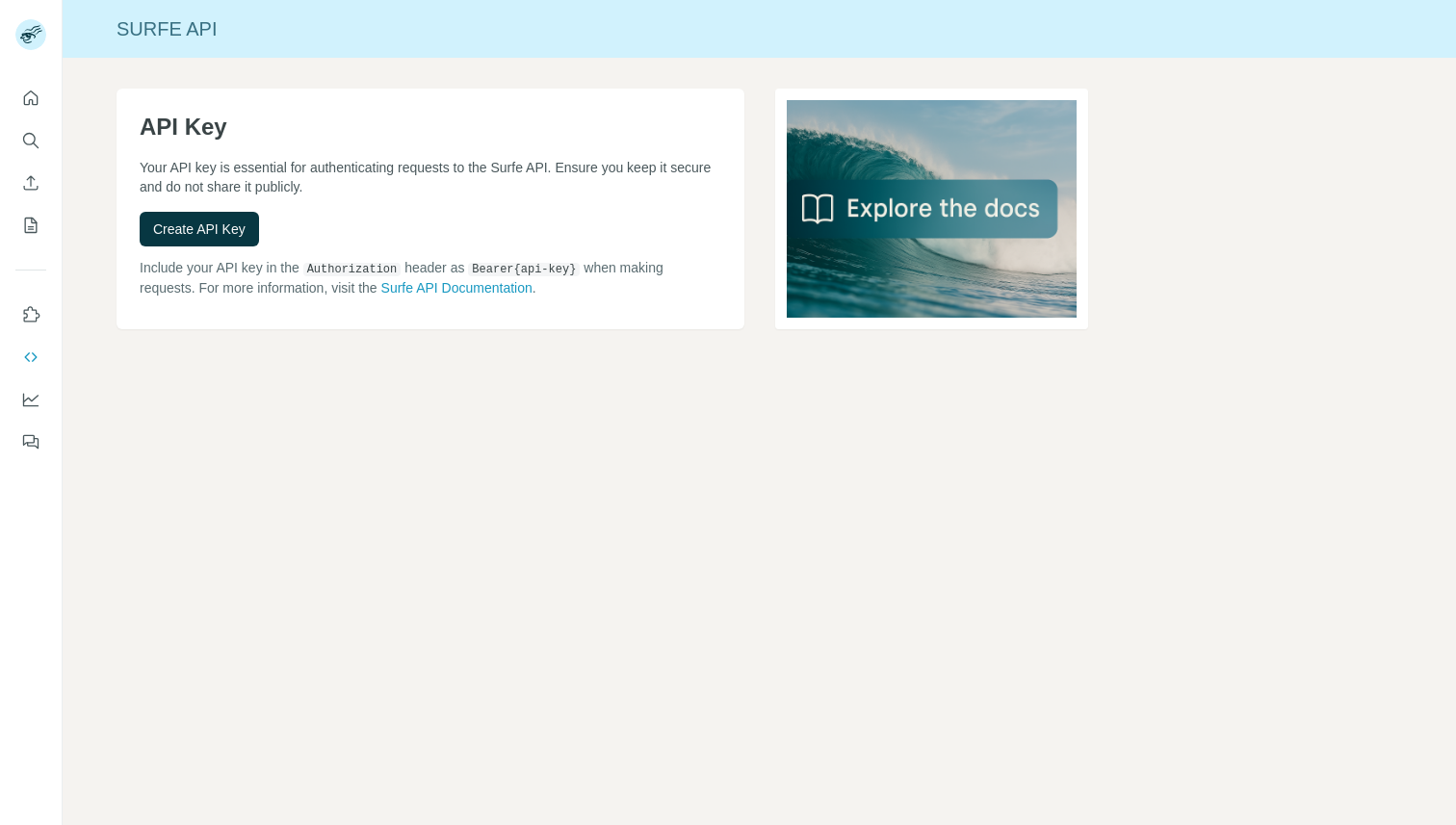 scroll, scrollTop: 0, scrollLeft: 0, axis: both 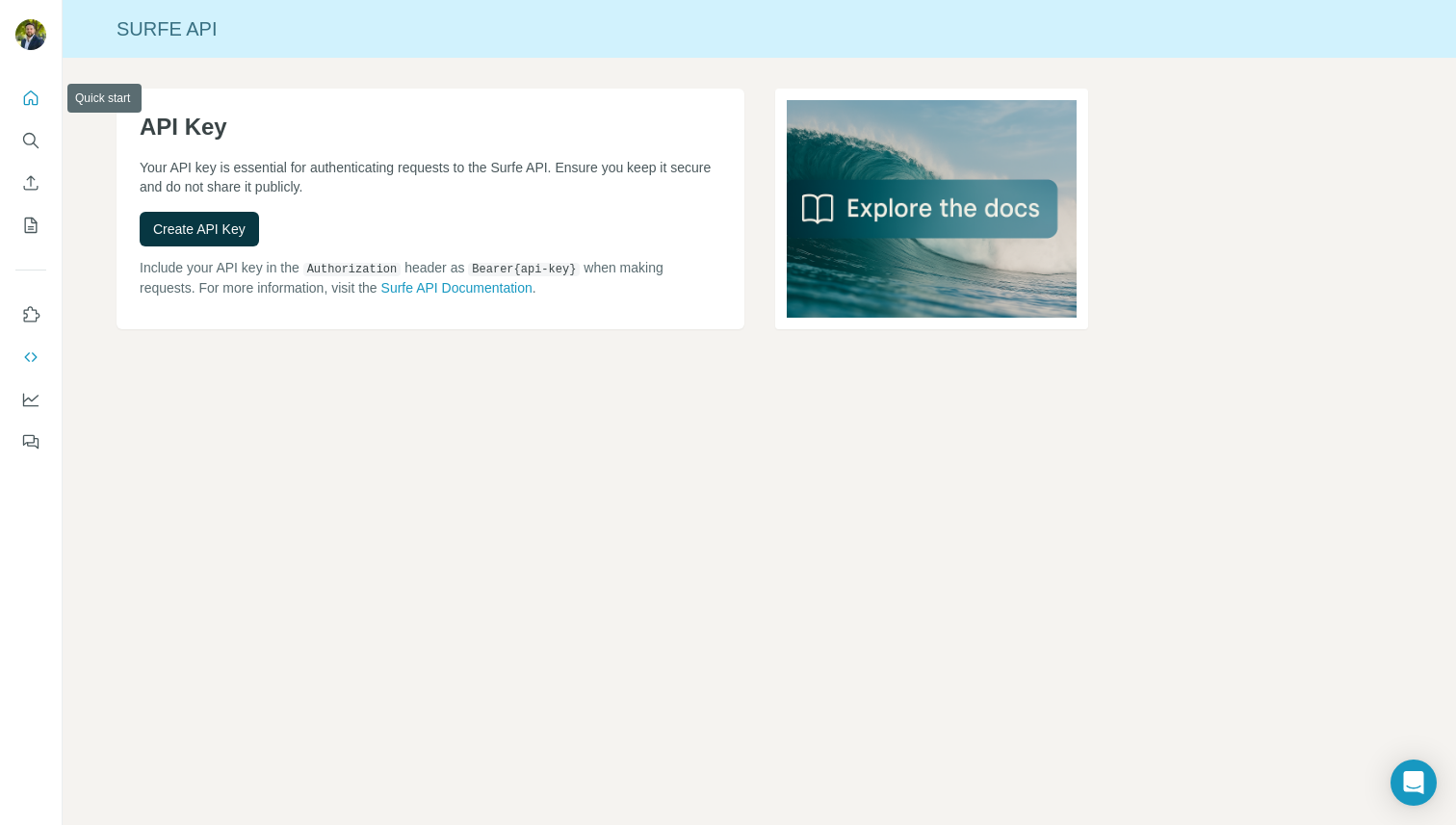 click 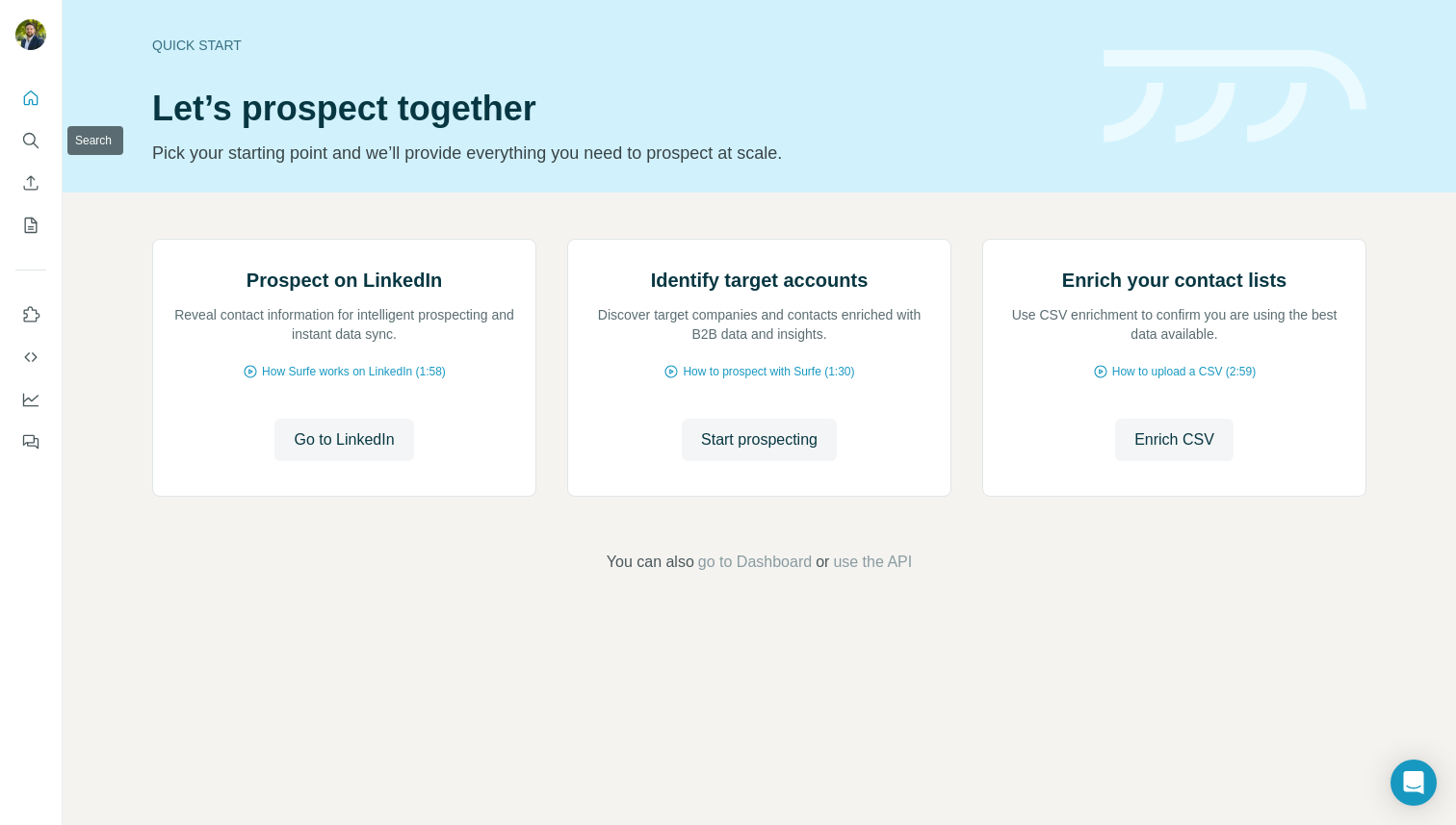 click at bounding box center [31, 162] 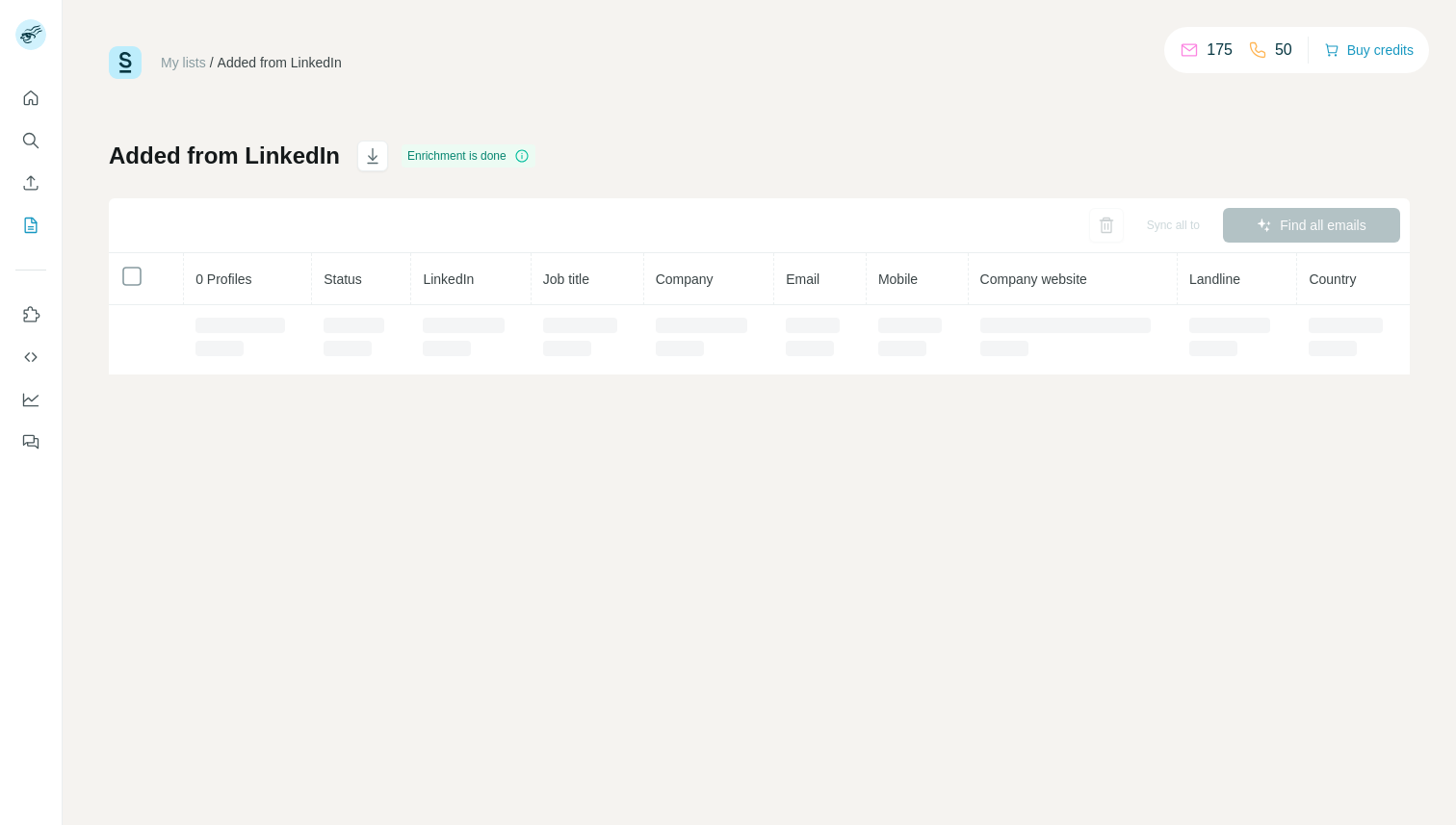 scroll, scrollTop: 0, scrollLeft: 0, axis: both 